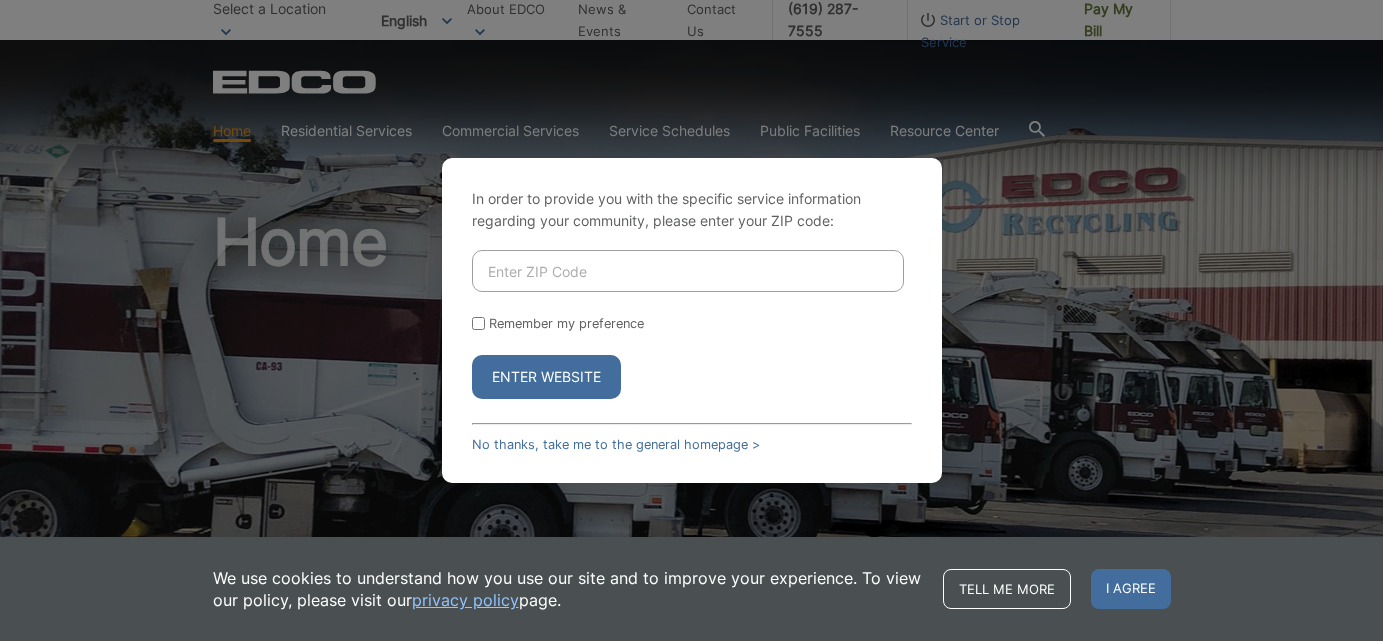scroll, scrollTop: 0, scrollLeft: 0, axis: both 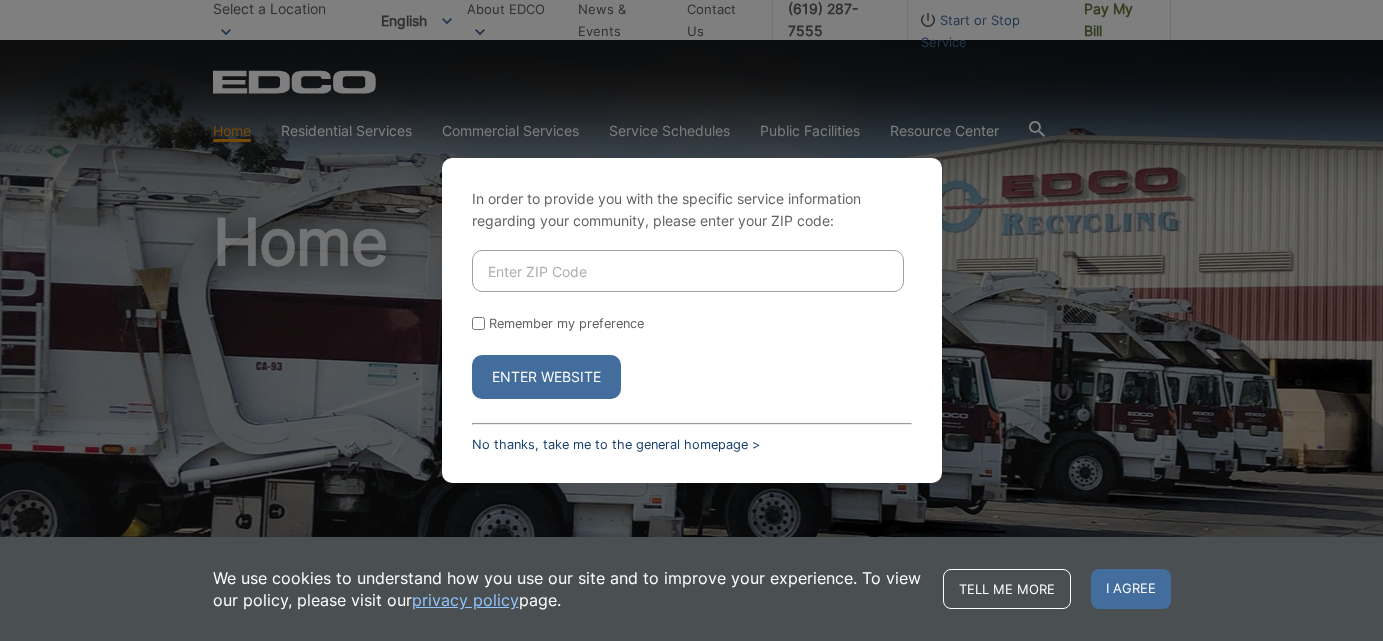 click on "No thanks, take me to the general homepage >" at bounding box center (616, 444) 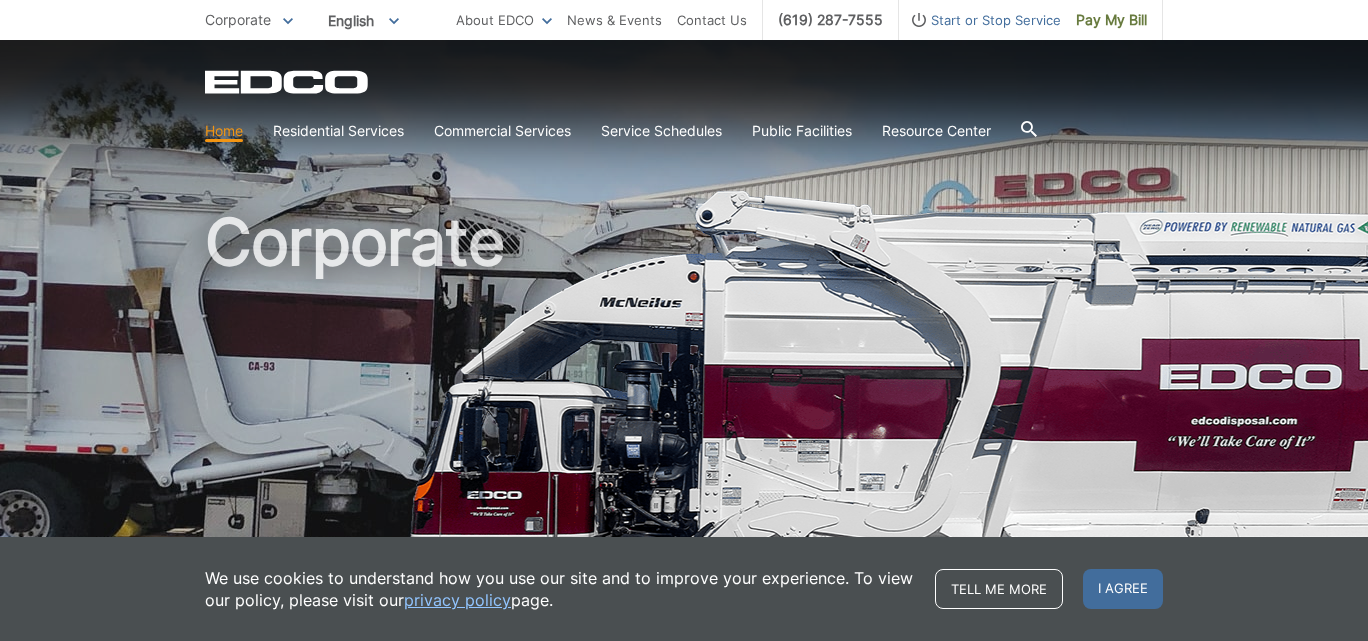 scroll, scrollTop: 0, scrollLeft: 0, axis: both 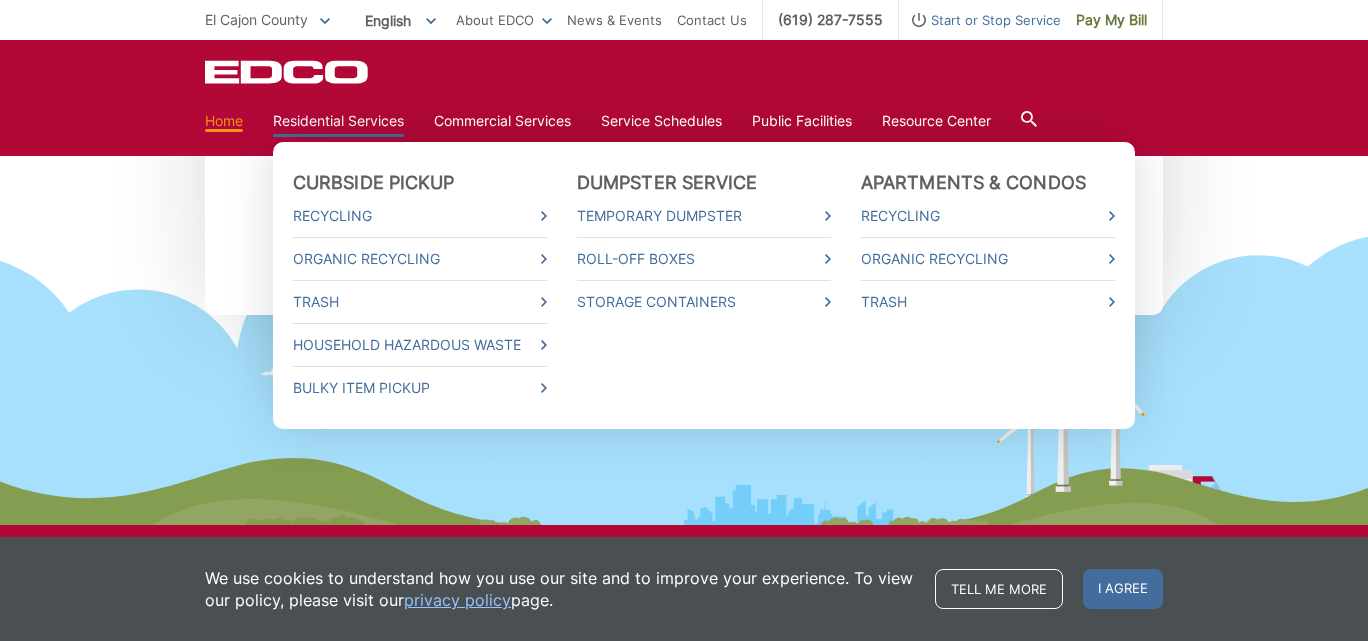 click on "Residential Services" at bounding box center [338, 121] 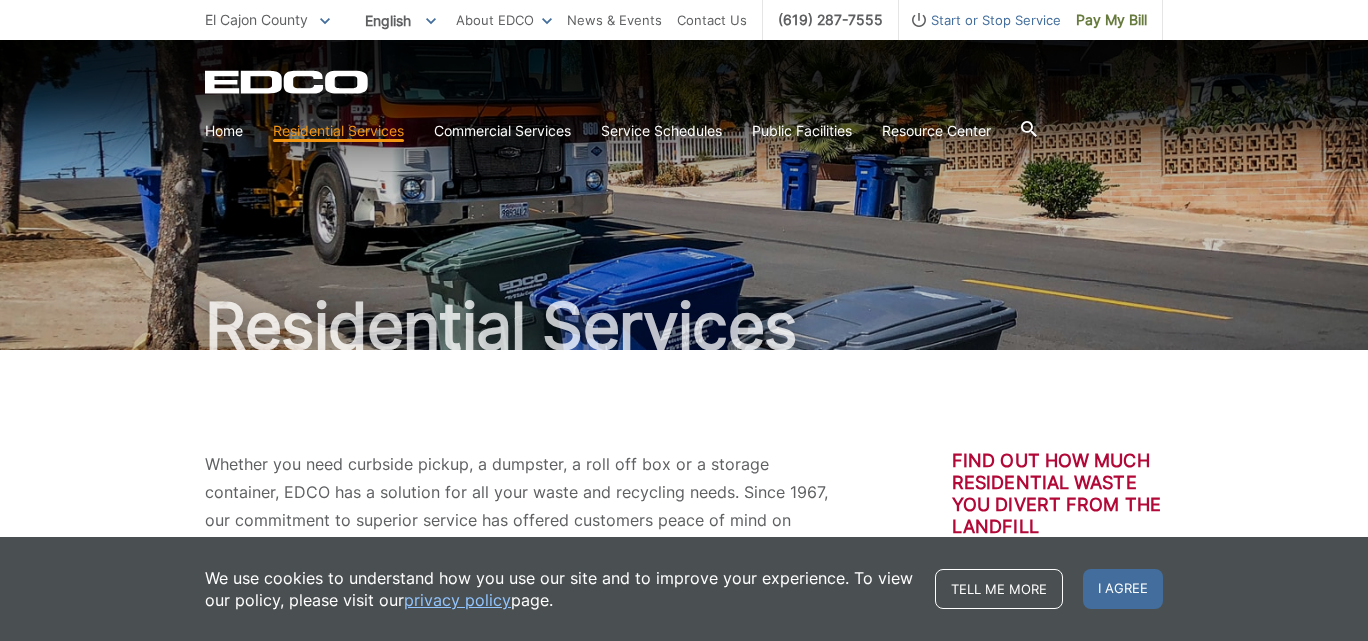 scroll, scrollTop: 0, scrollLeft: 0, axis: both 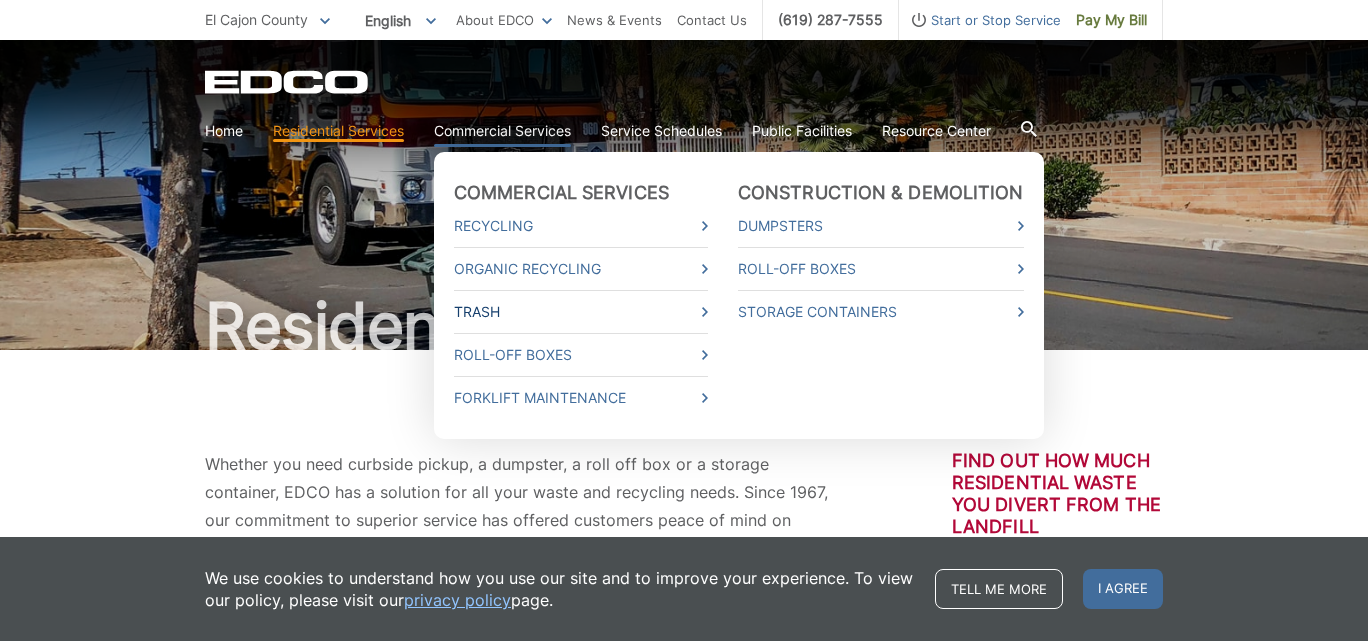 click on "Trash" at bounding box center [581, 312] 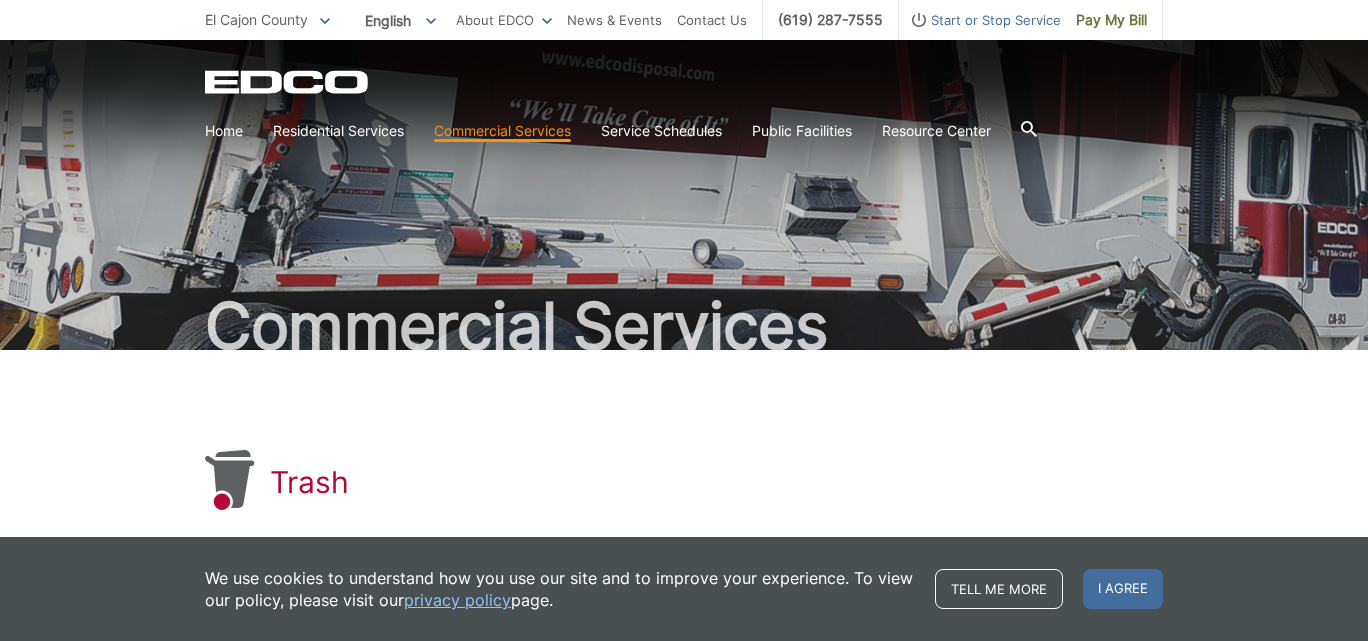 scroll, scrollTop: 0, scrollLeft: 0, axis: both 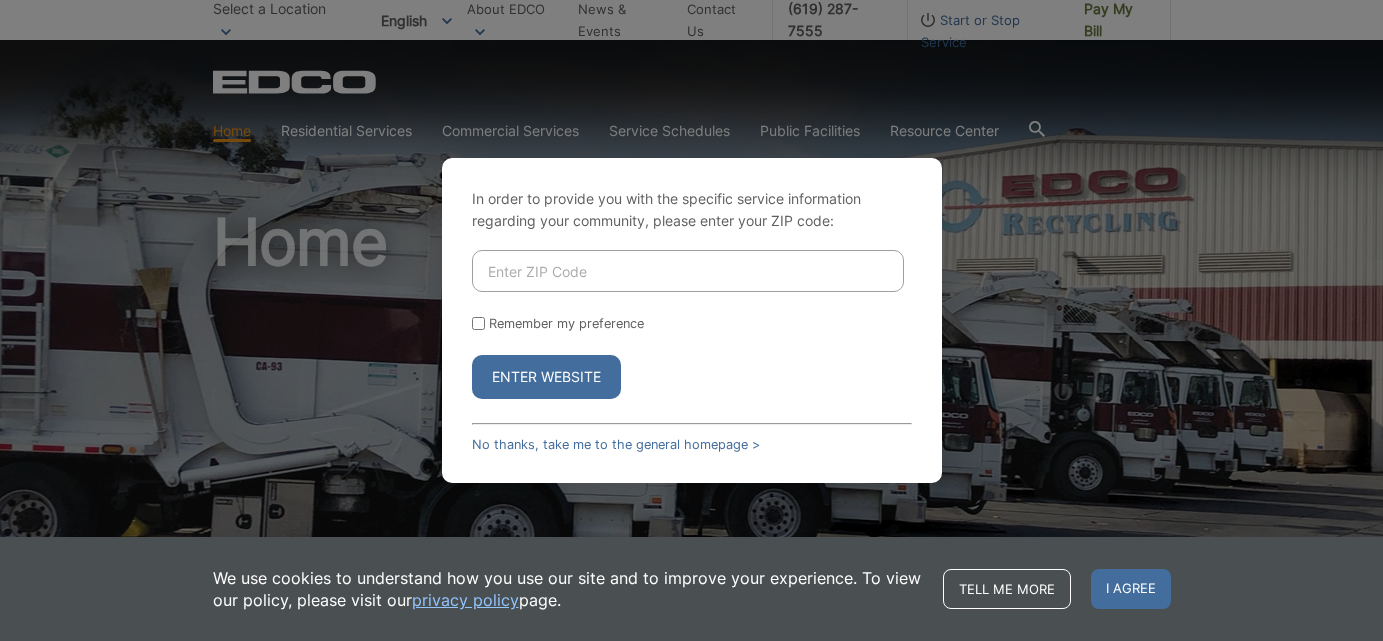 click at bounding box center [688, 271] 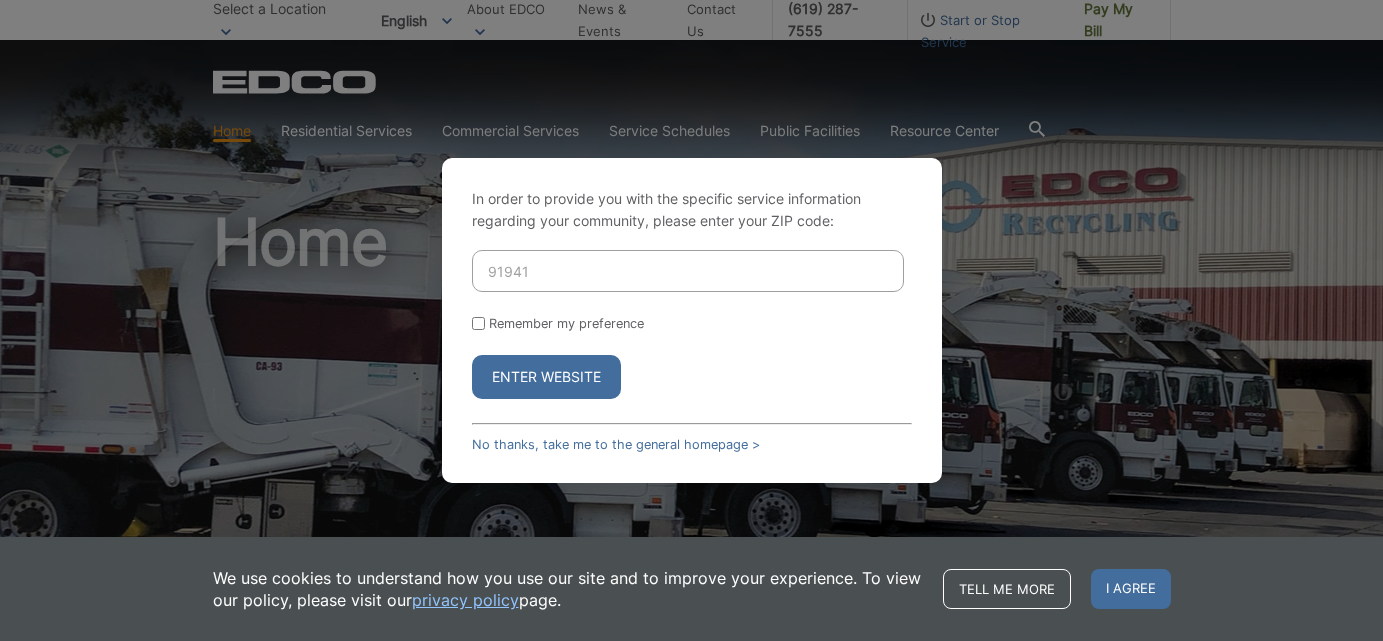 type on "91941" 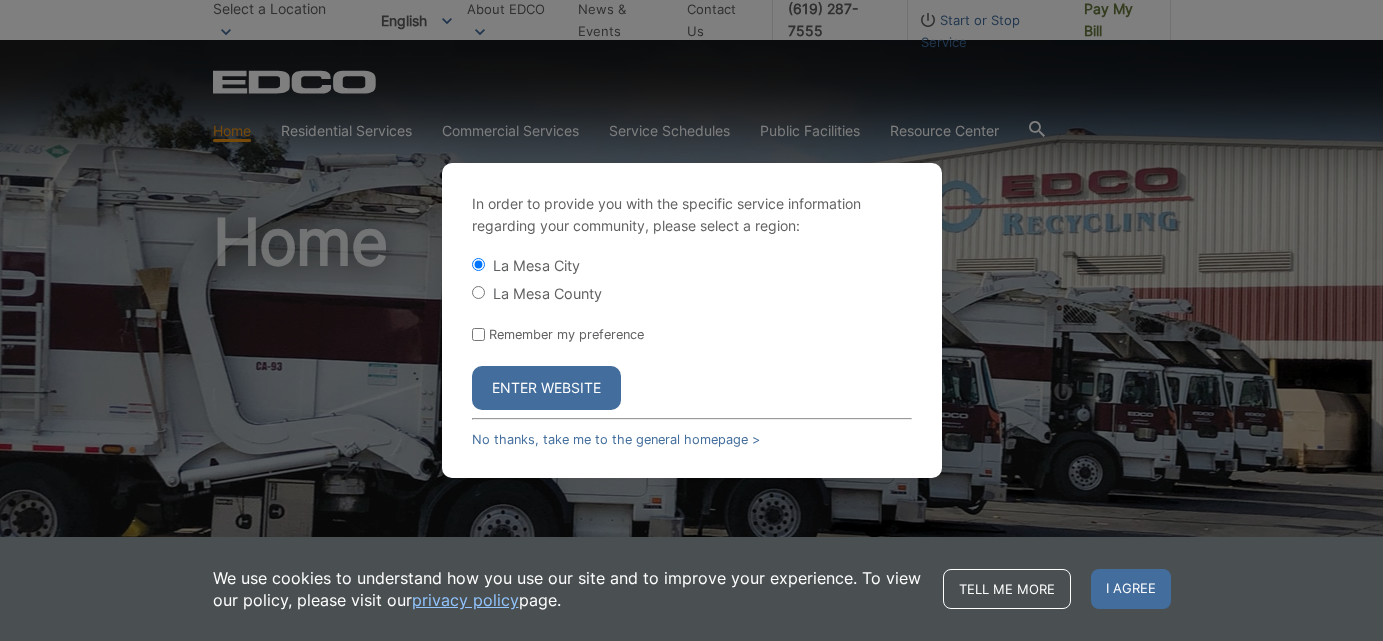 click on "Remember my preference" at bounding box center (478, 334) 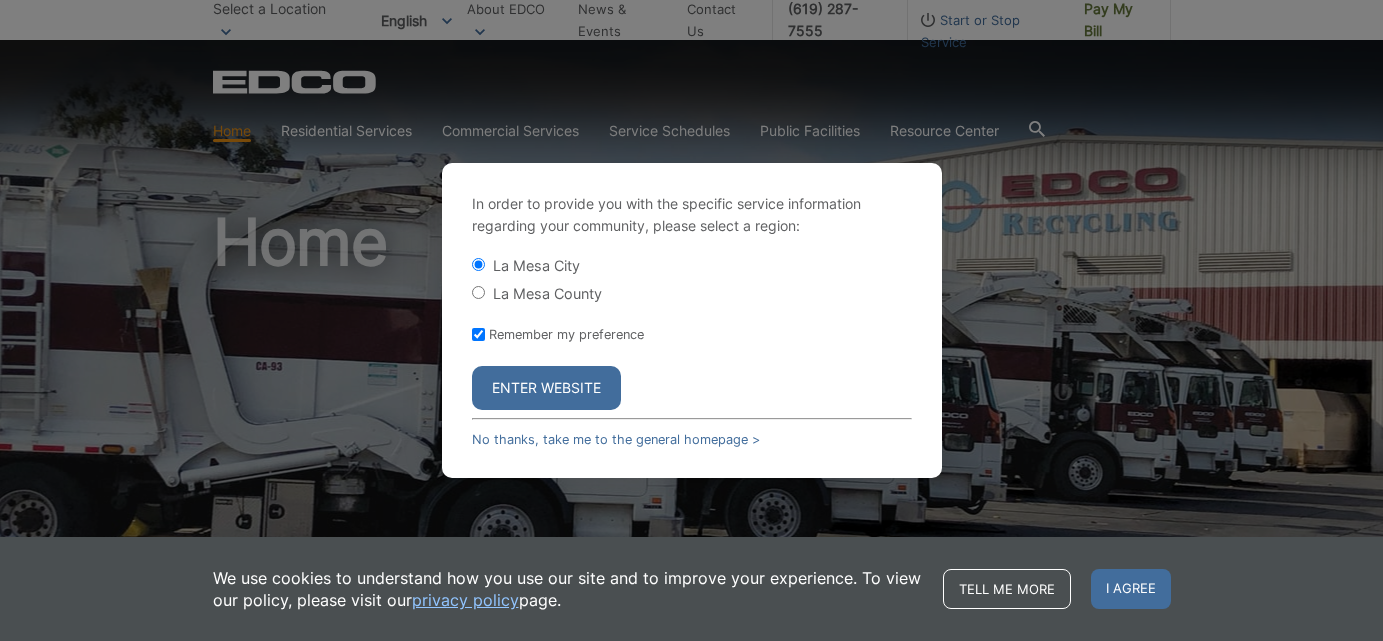 click on "Enter Website" at bounding box center [546, 388] 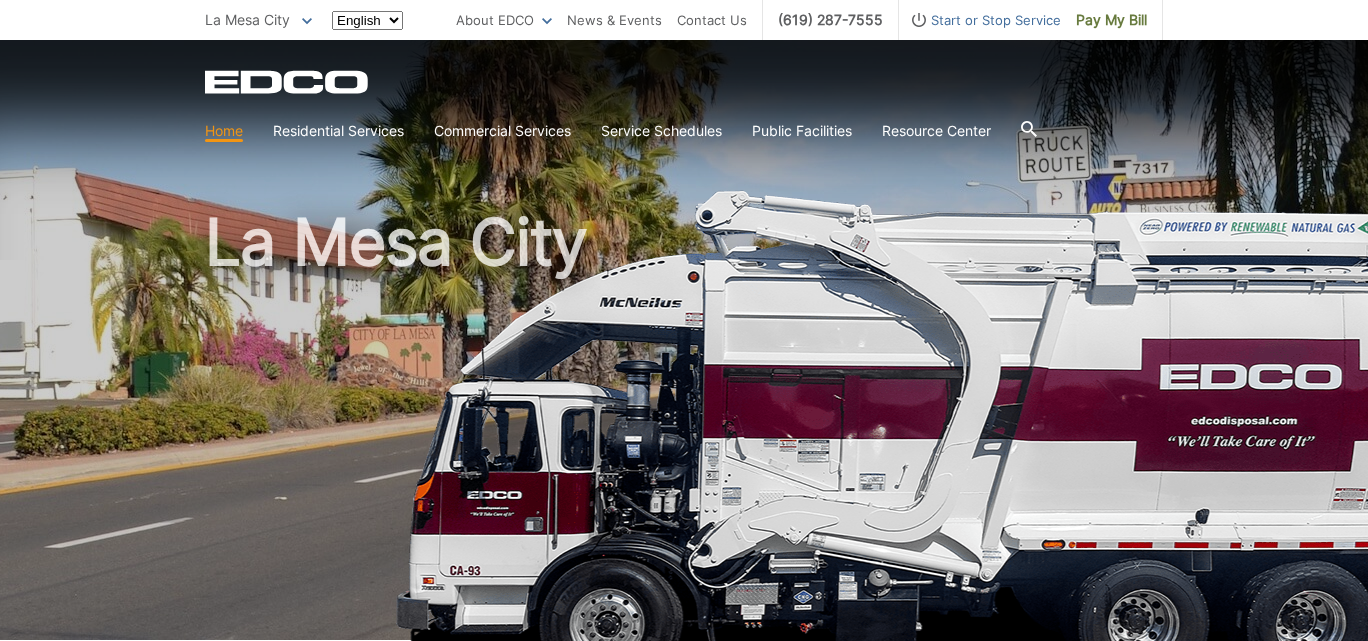 scroll, scrollTop: 0, scrollLeft: 0, axis: both 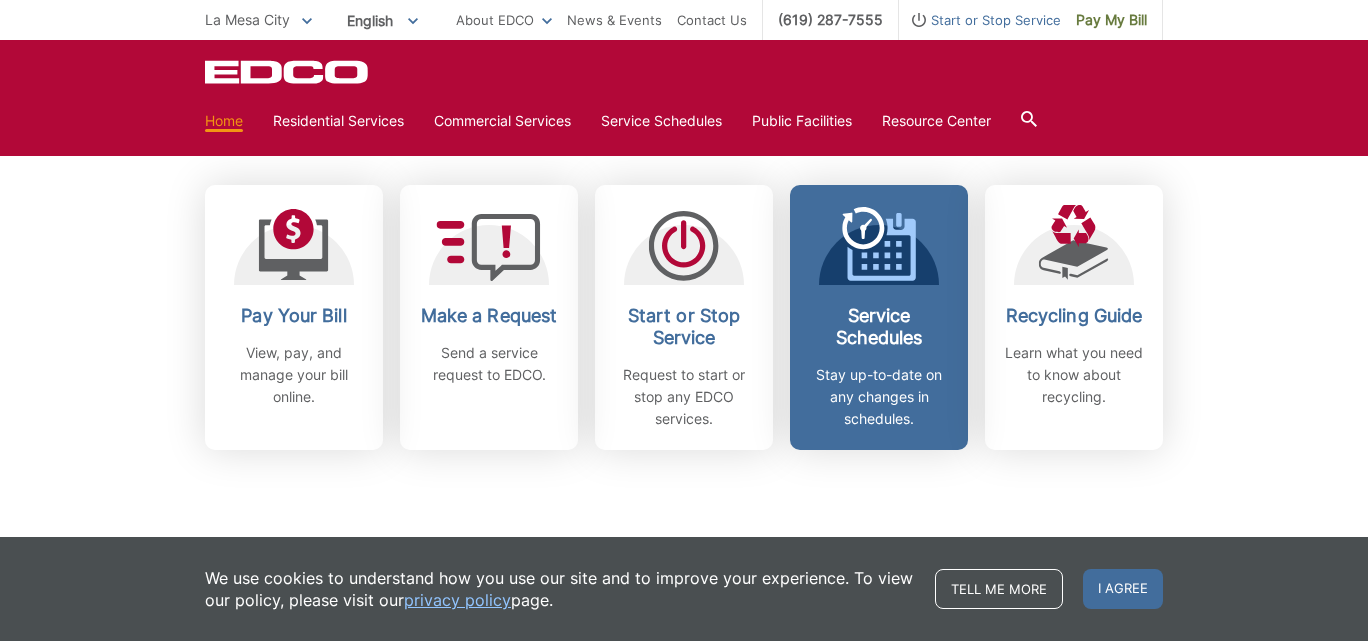 click 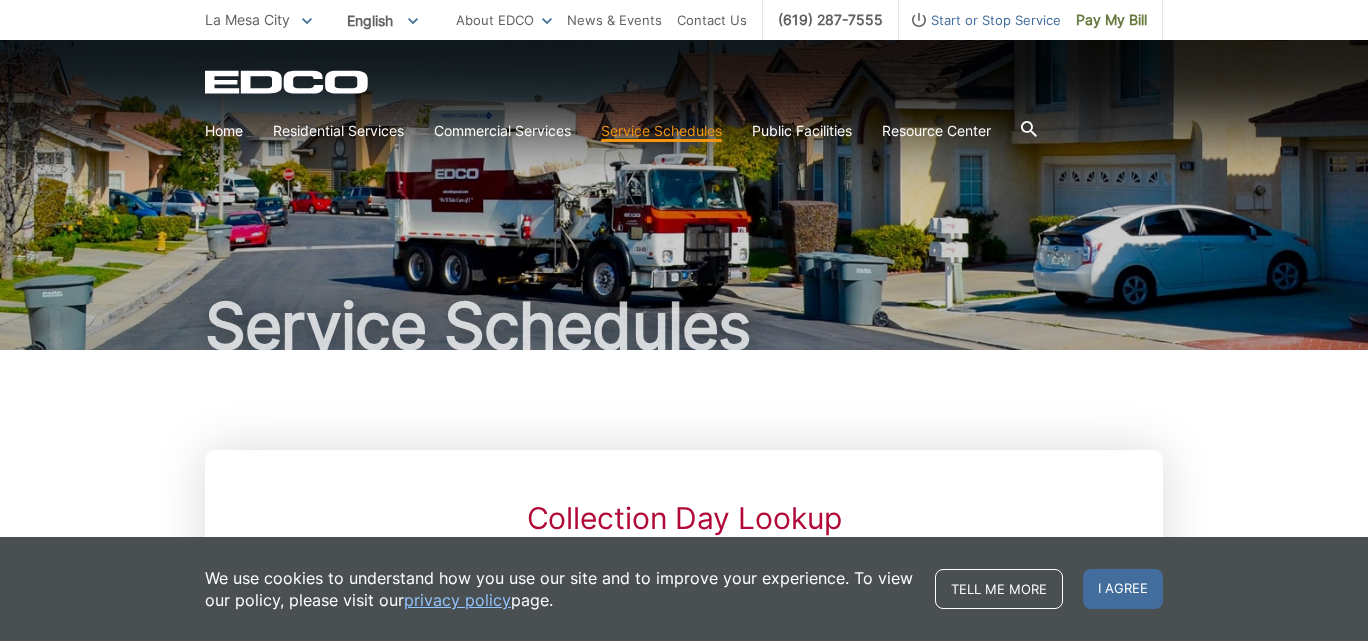 scroll, scrollTop: 0, scrollLeft: 0, axis: both 